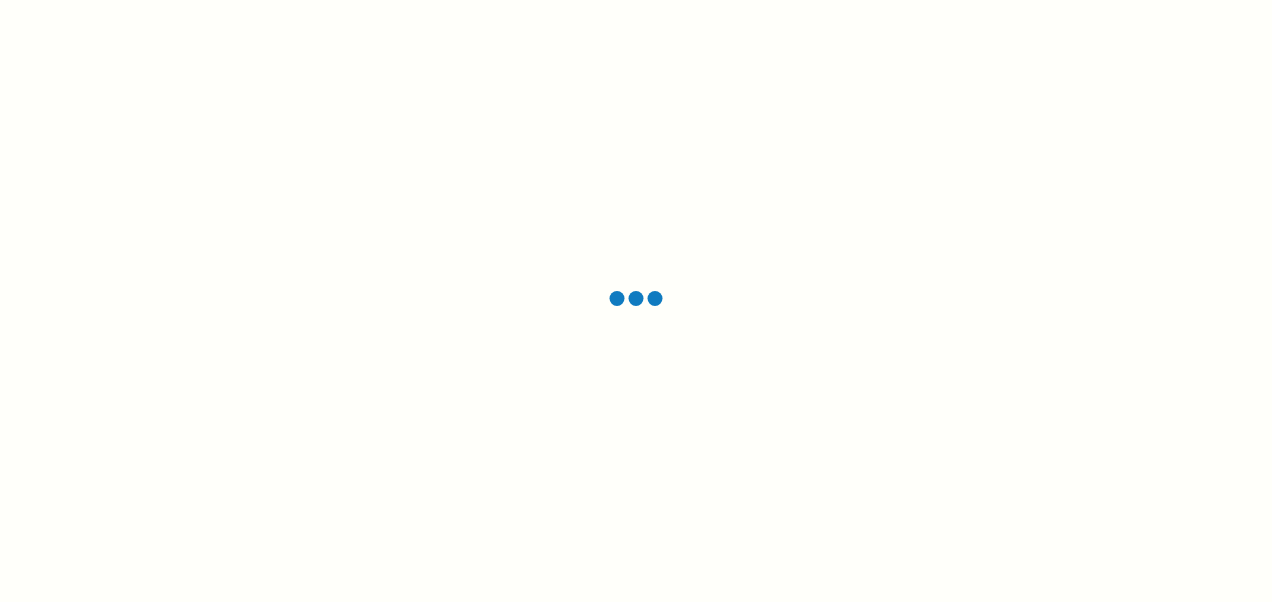 scroll, scrollTop: 0, scrollLeft: 0, axis: both 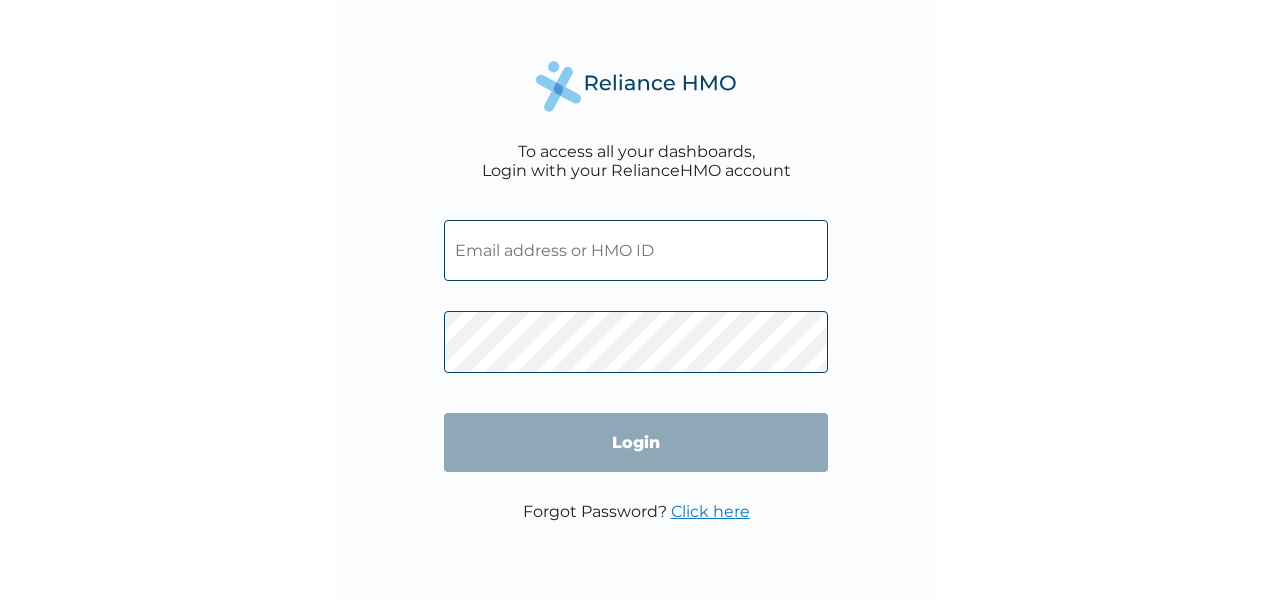 click at bounding box center (636, 250) 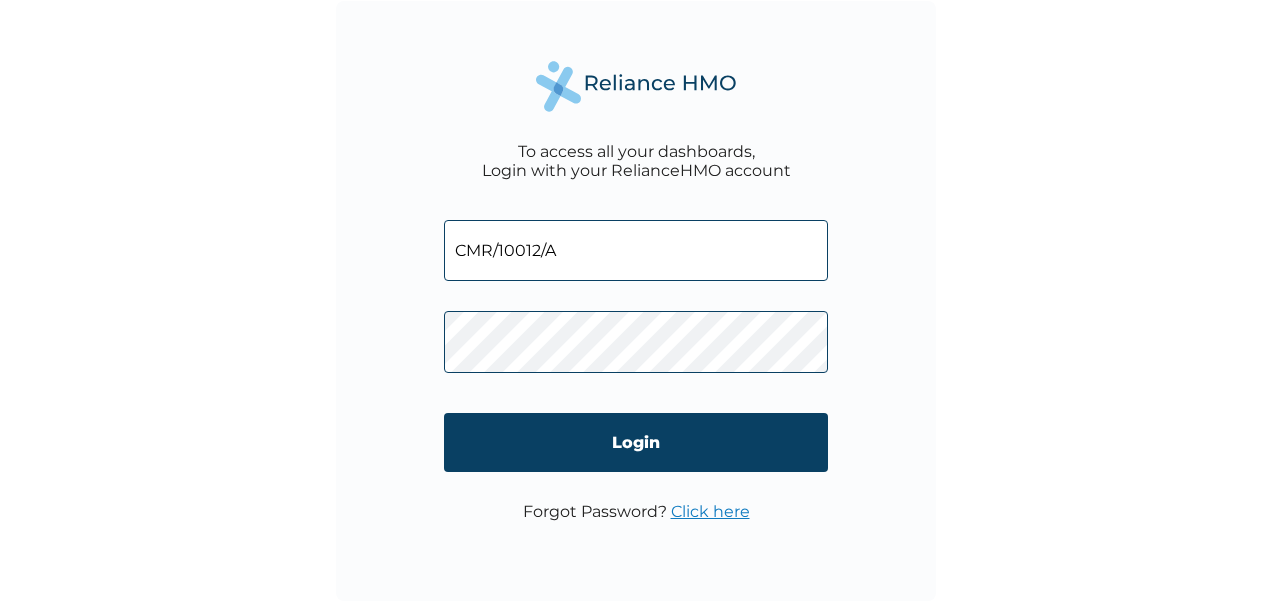 type on "CMR/10012/A" 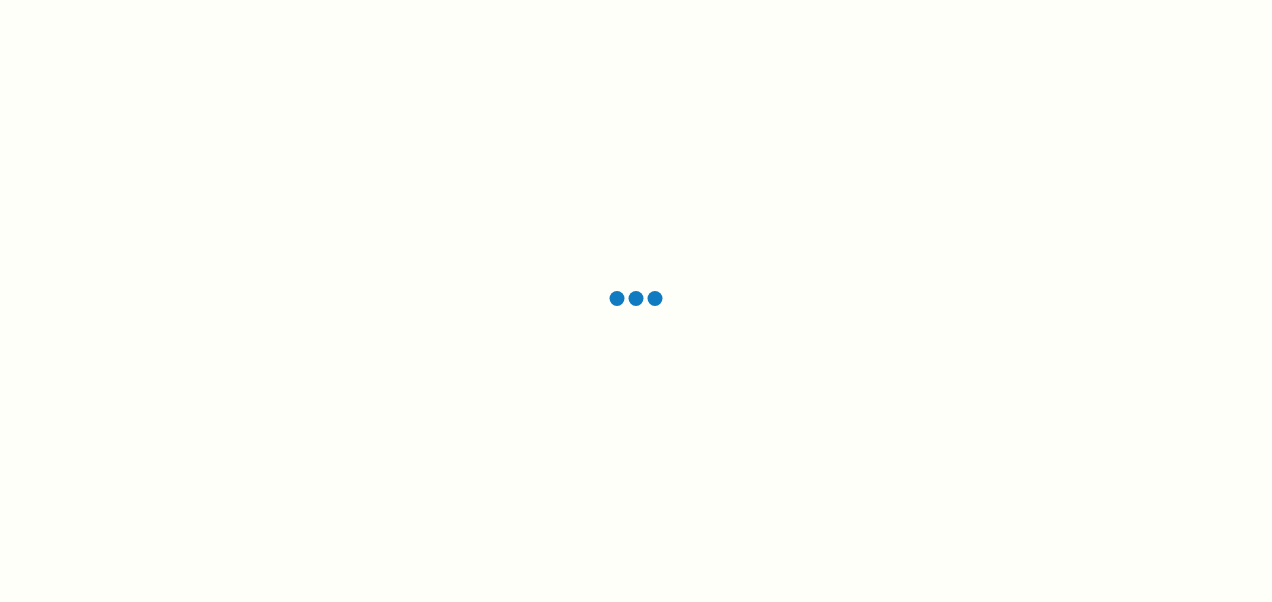 scroll, scrollTop: 0, scrollLeft: 0, axis: both 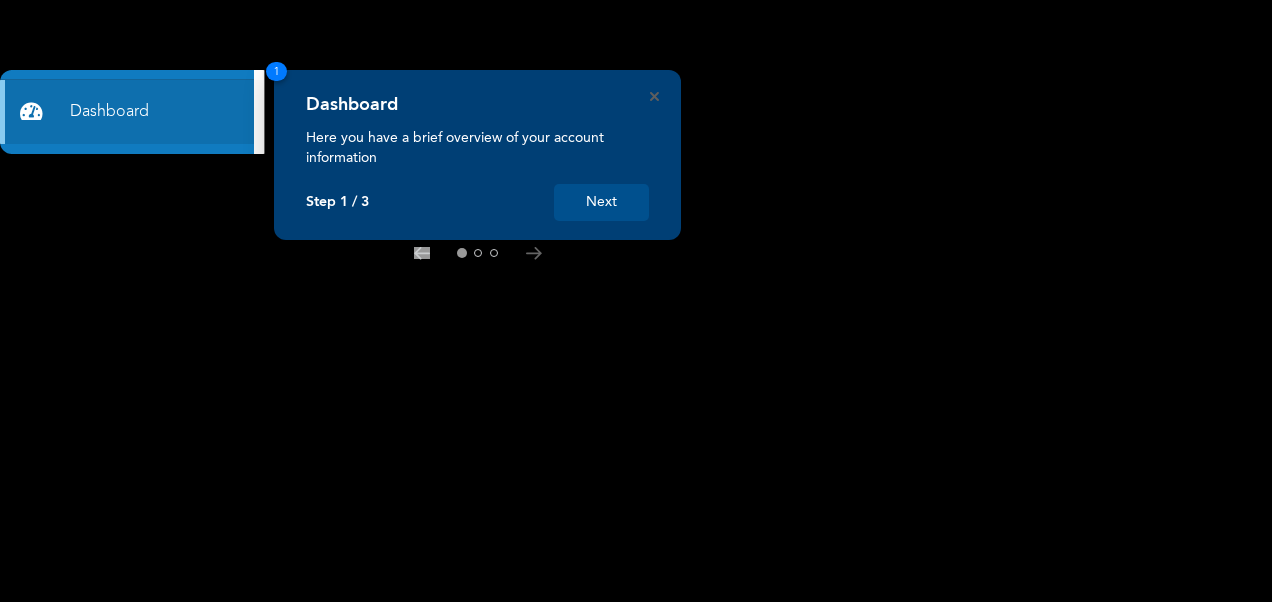 click on "Next" at bounding box center (601, 202) 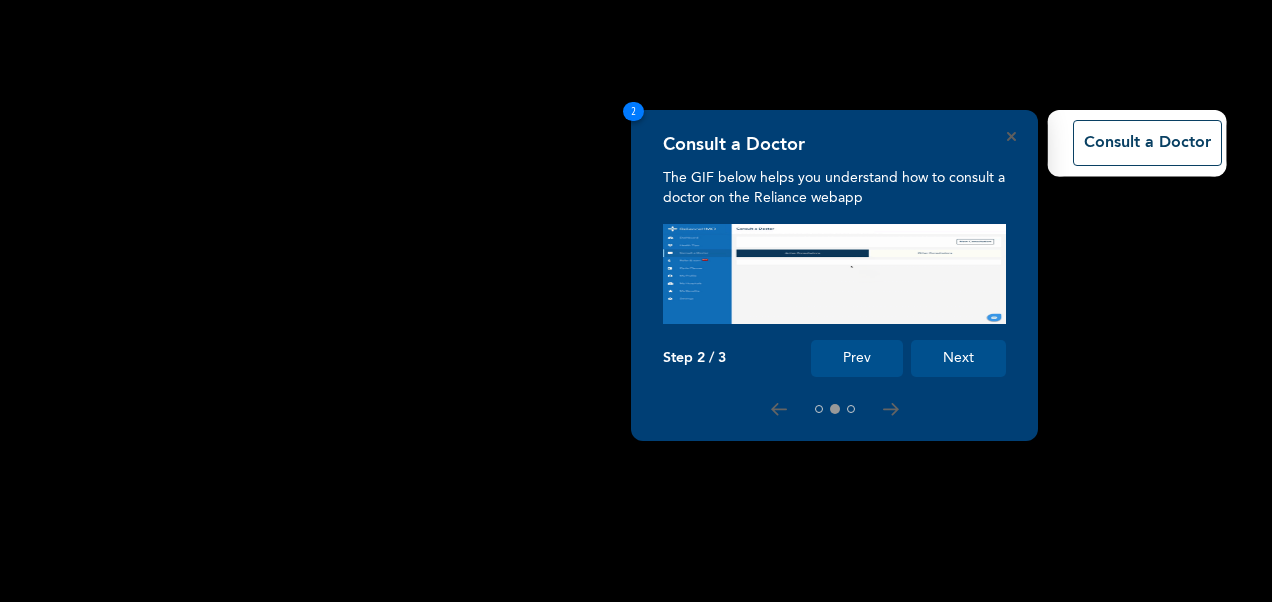 click on "Next" at bounding box center [958, 358] 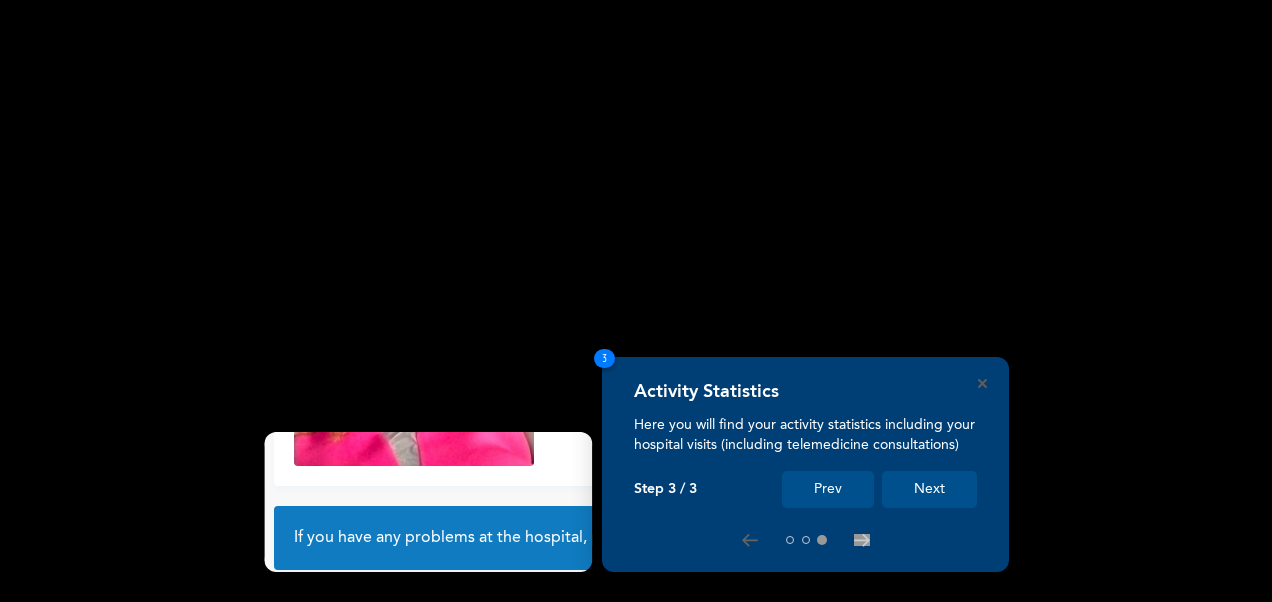 scroll, scrollTop: 172, scrollLeft: 0, axis: vertical 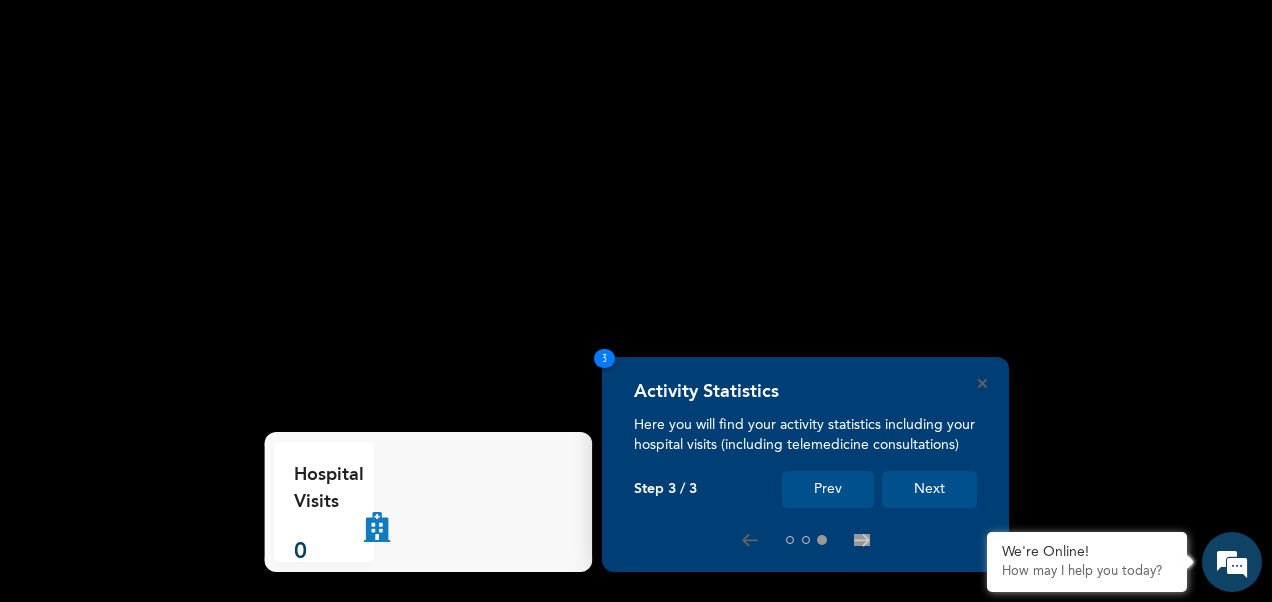 click on "Next" at bounding box center (929, 489) 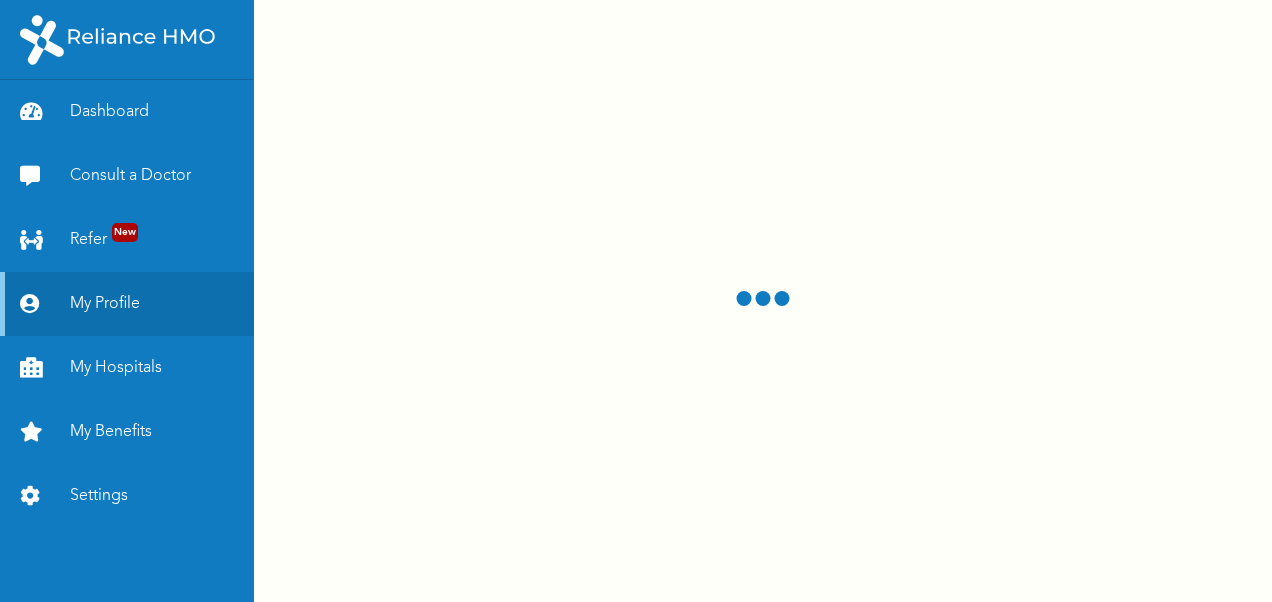 scroll, scrollTop: 0, scrollLeft: 0, axis: both 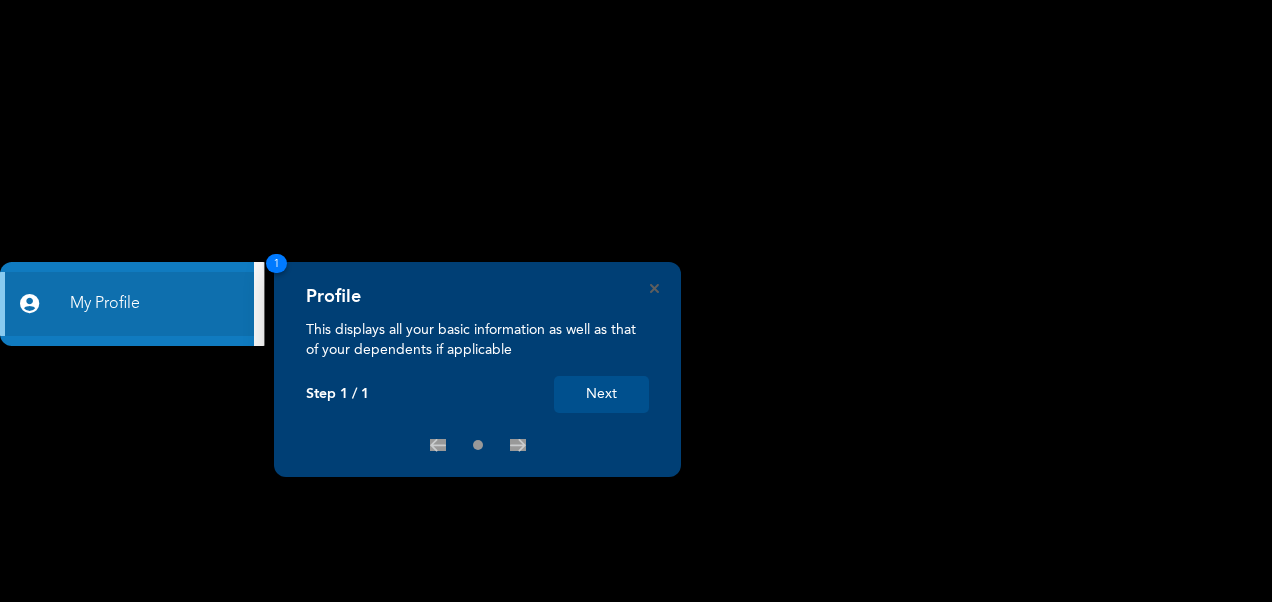 click on "Next" at bounding box center [601, 394] 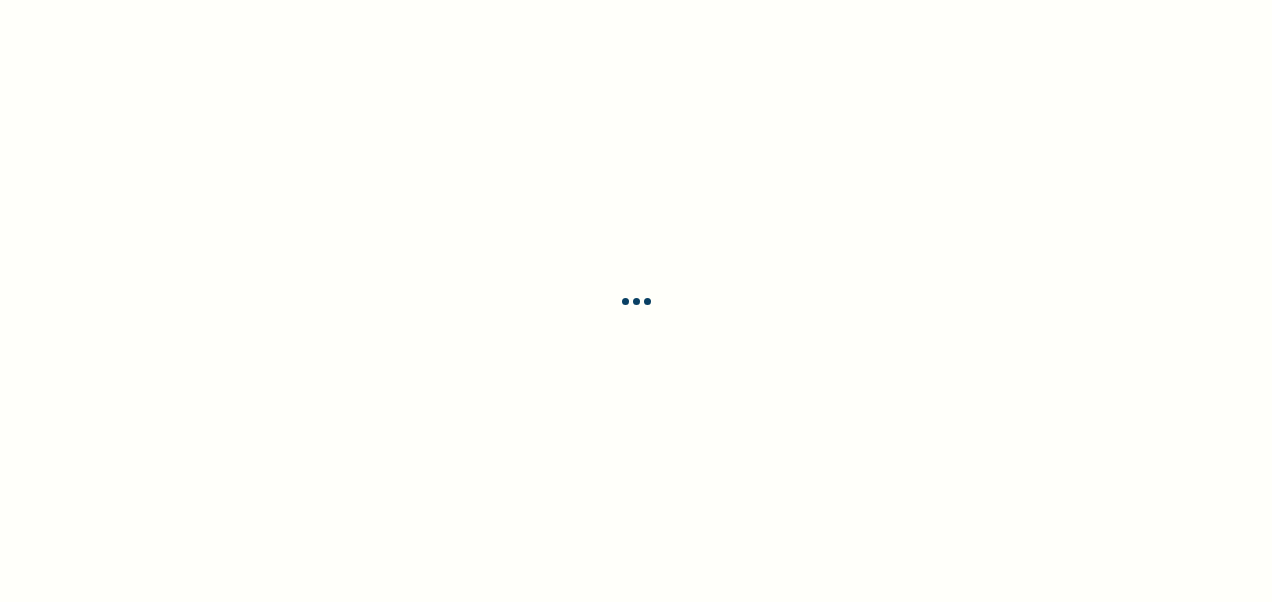 scroll, scrollTop: 0, scrollLeft: 0, axis: both 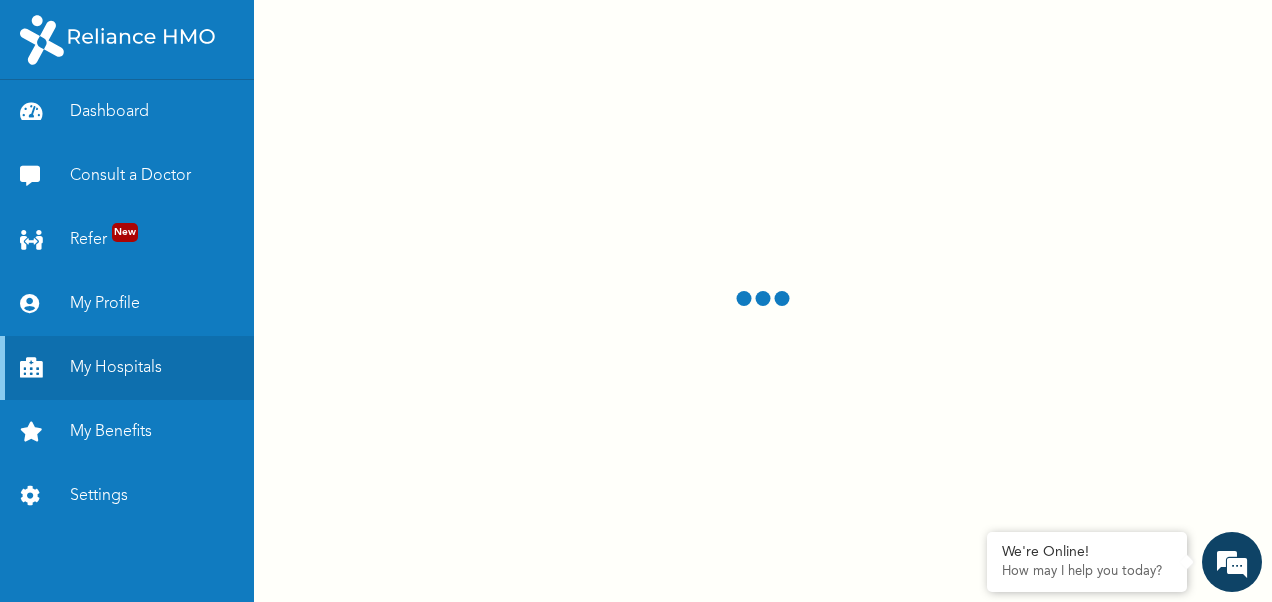 click on "Dashboard" at bounding box center (127, 112) 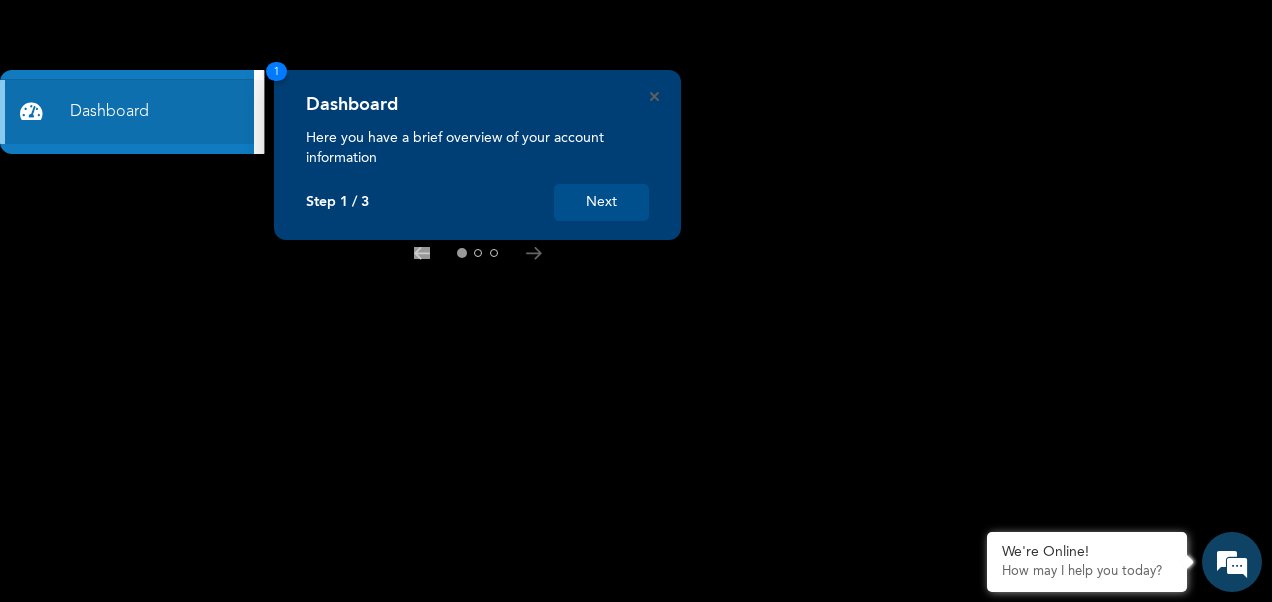 click on "Next" at bounding box center (601, 202) 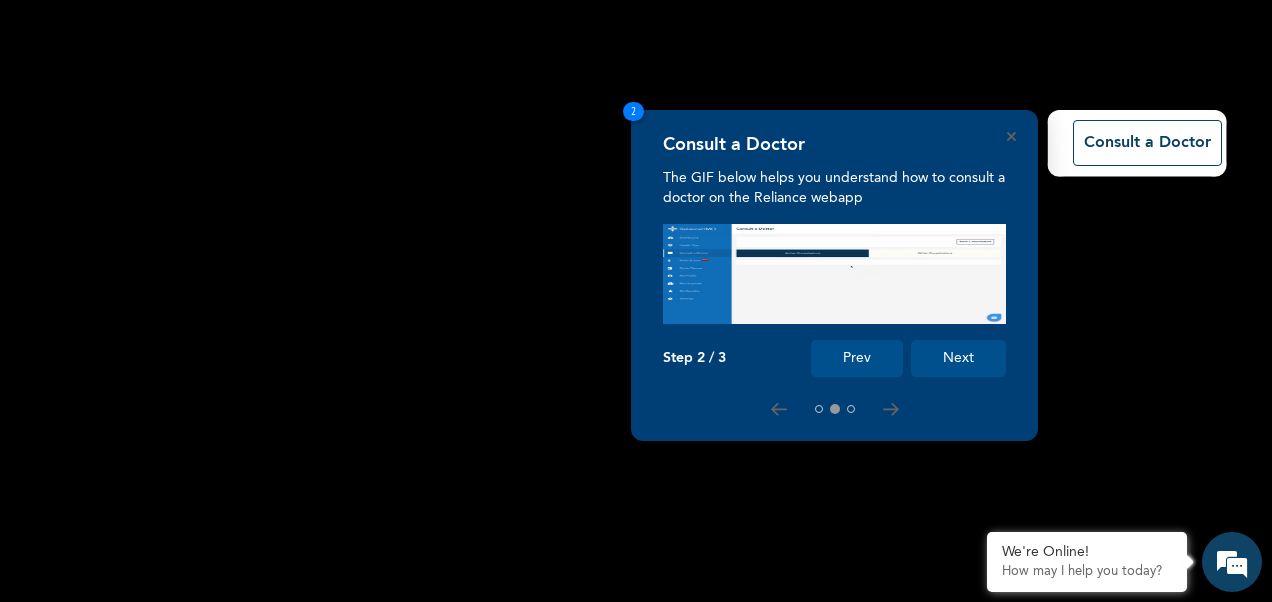 click on "Next" at bounding box center (958, 358) 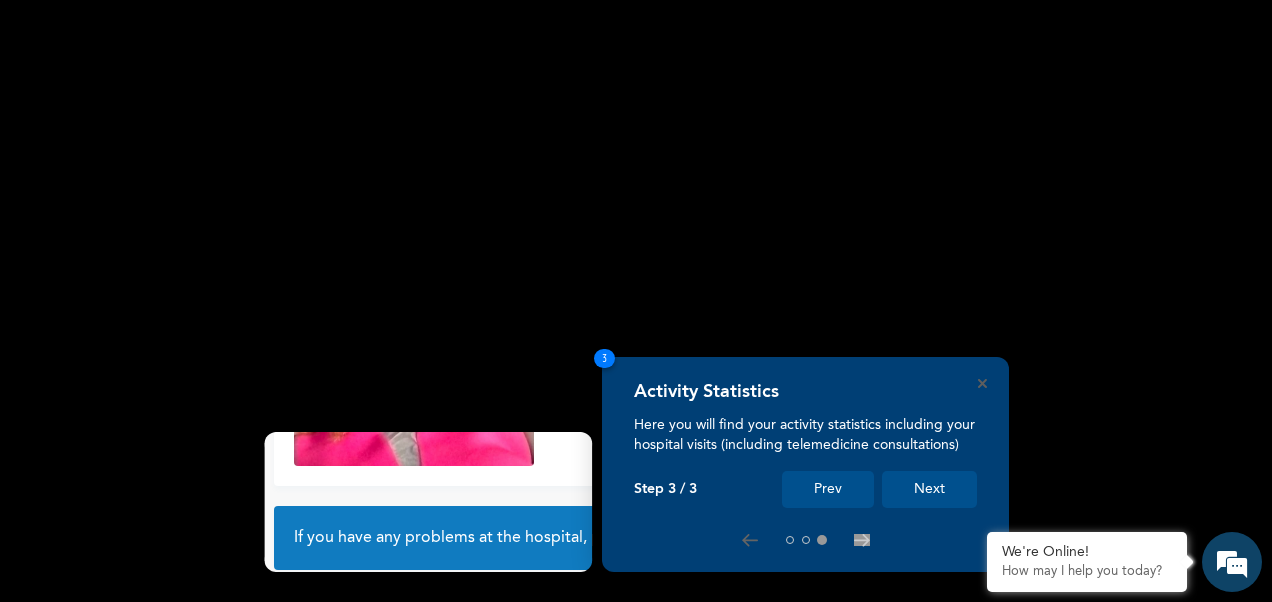 scroll, scrollTop: 172, scrollLeft: 0, axis: vertical 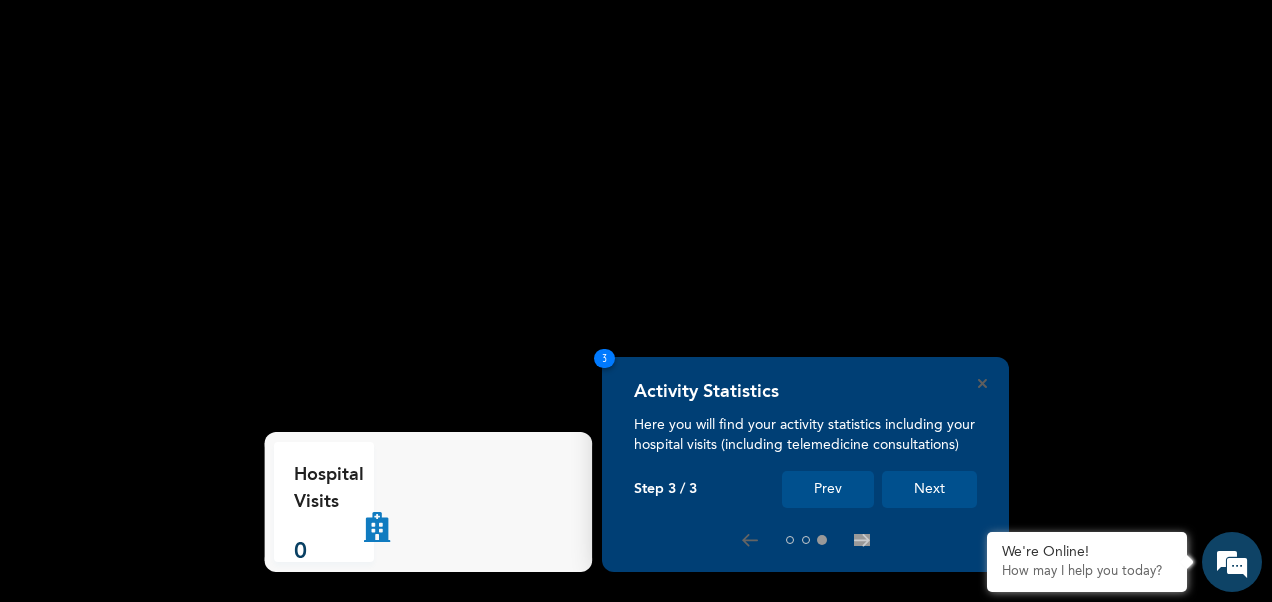 click on "Next" at bounding box center [929, 489] 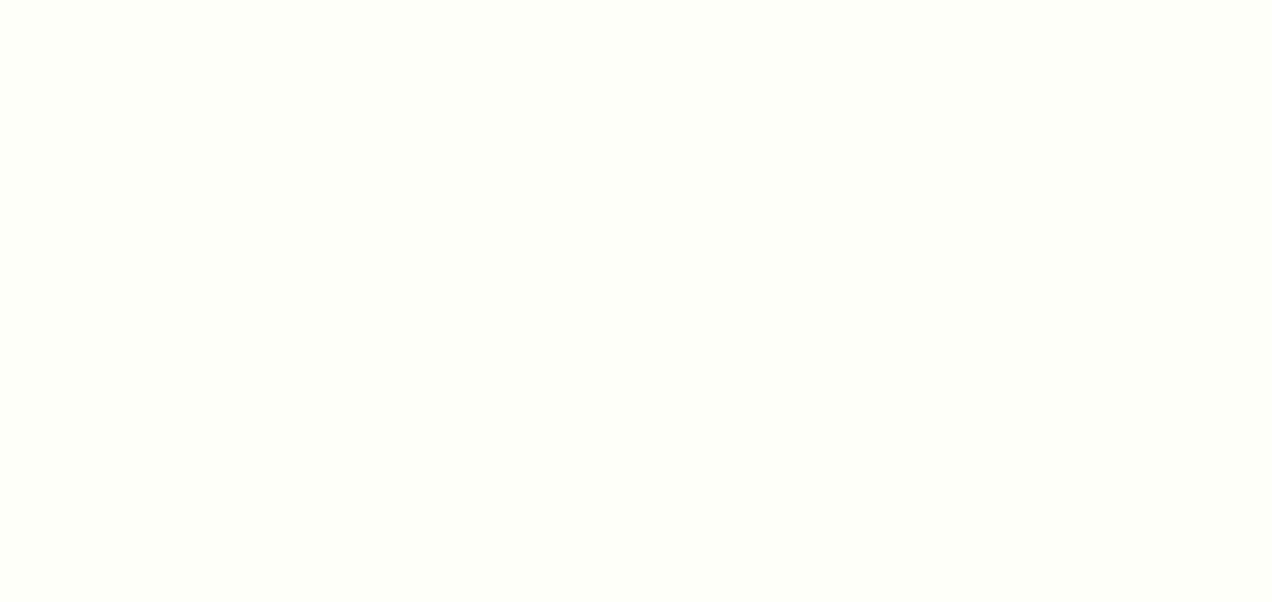 scroll, scrollTop: 0, scrollLeft: 0, axis: both 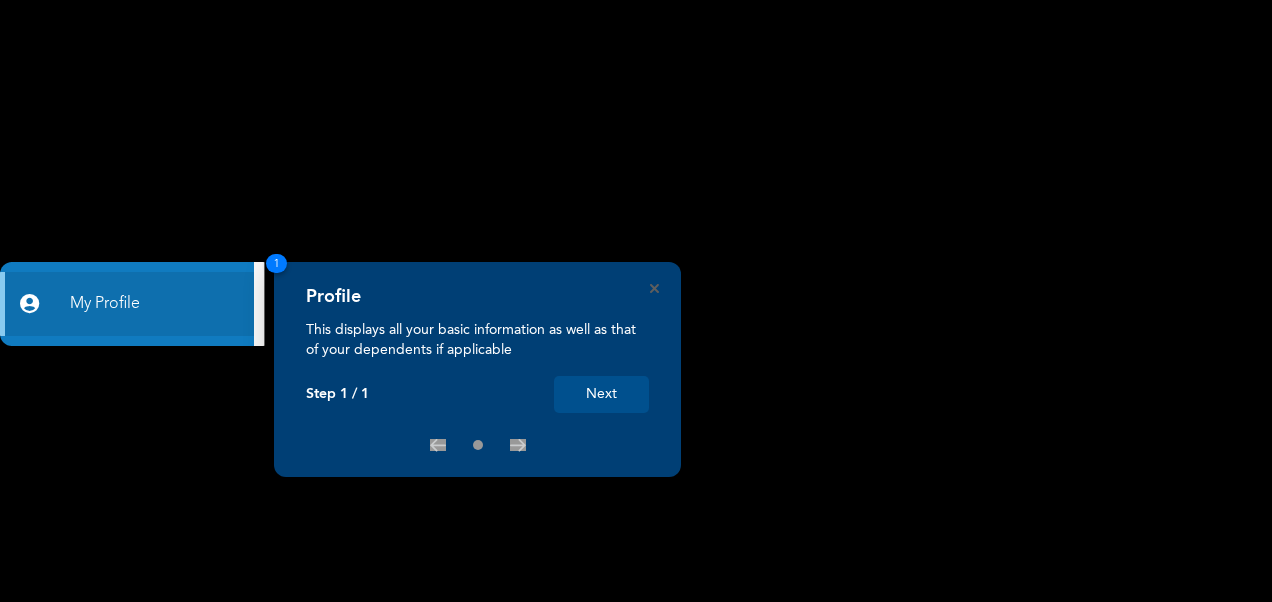 click on "Next" at bounding box center (601, 394) 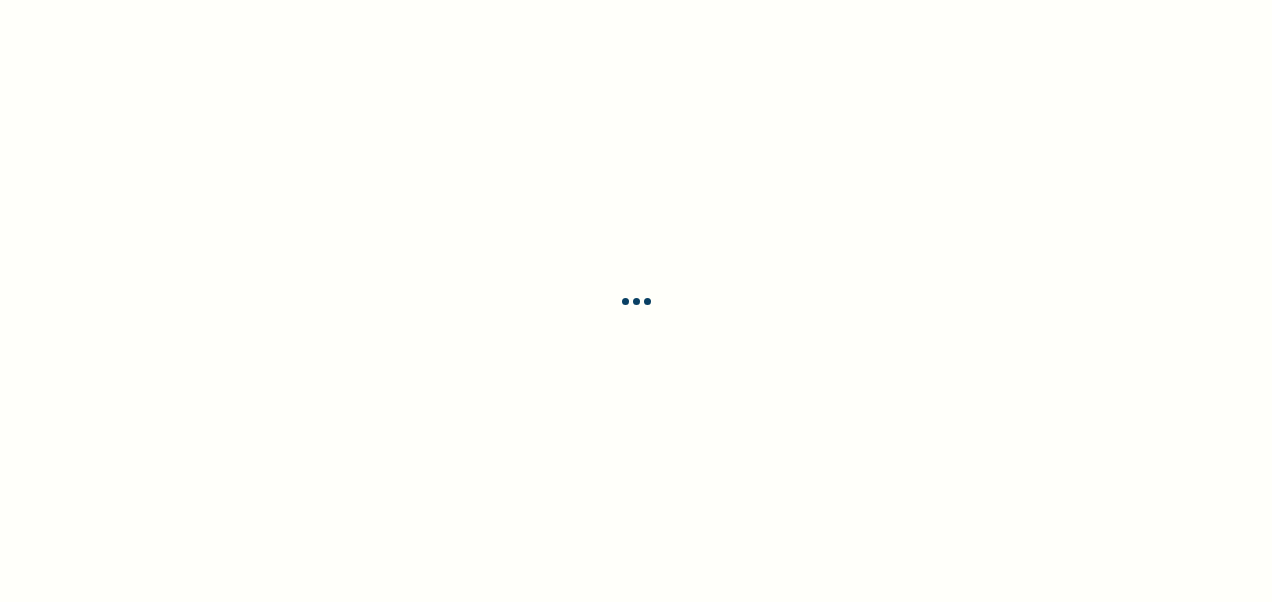 scroll, scrollTop: 0, scrollLeft: 0, axis: both 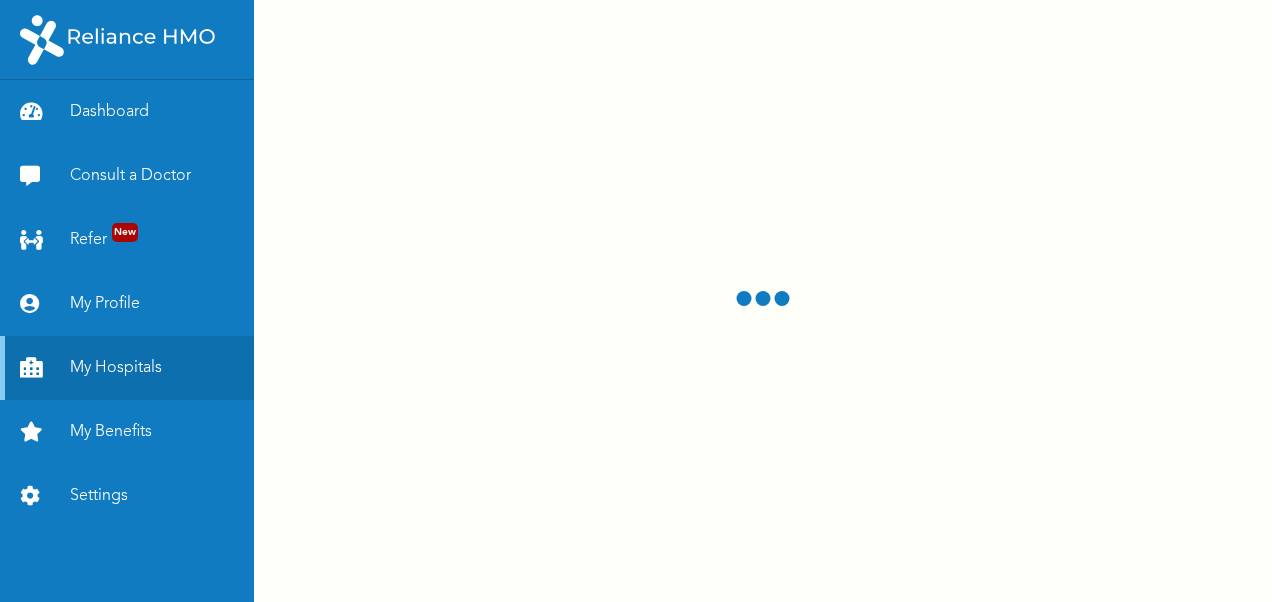 click on "Consult a Doctor" at bounding box center [127, 176] 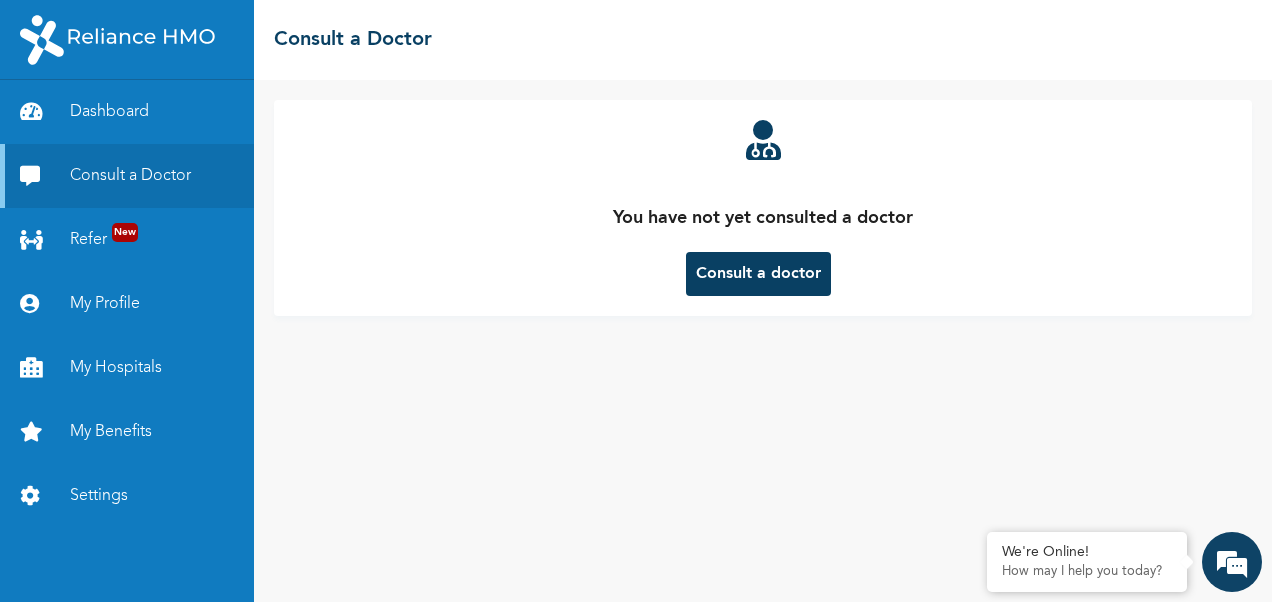 click on "My Hospitals" at bounding box center (127, 368) 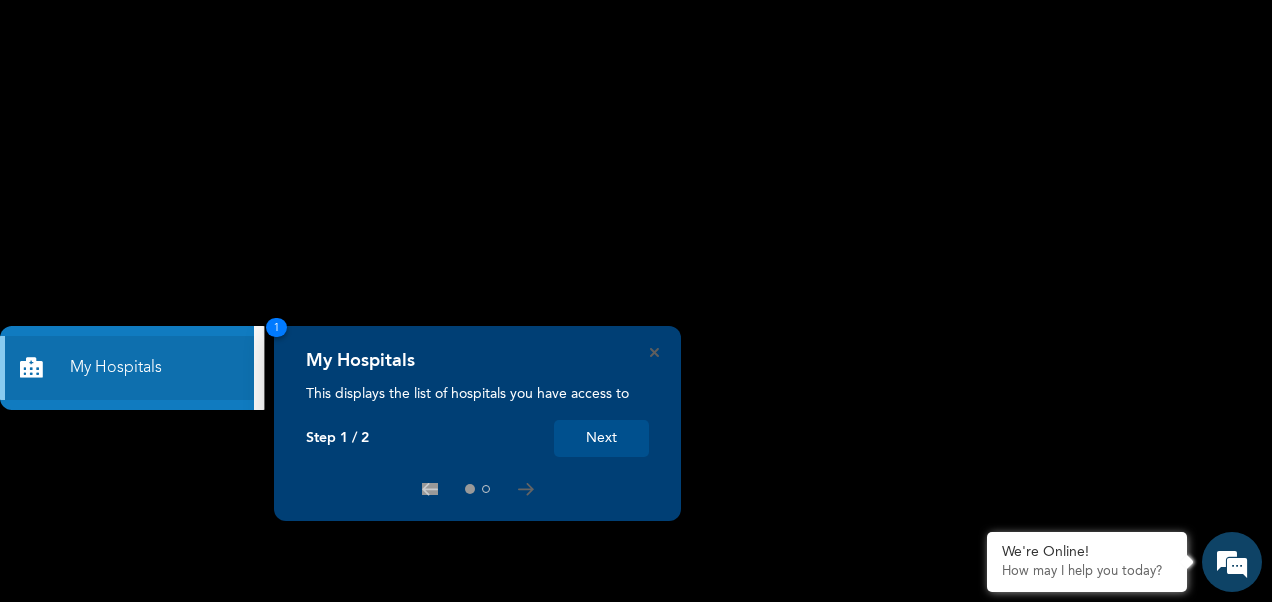 click on "Next" at bounding box center [601, 438] 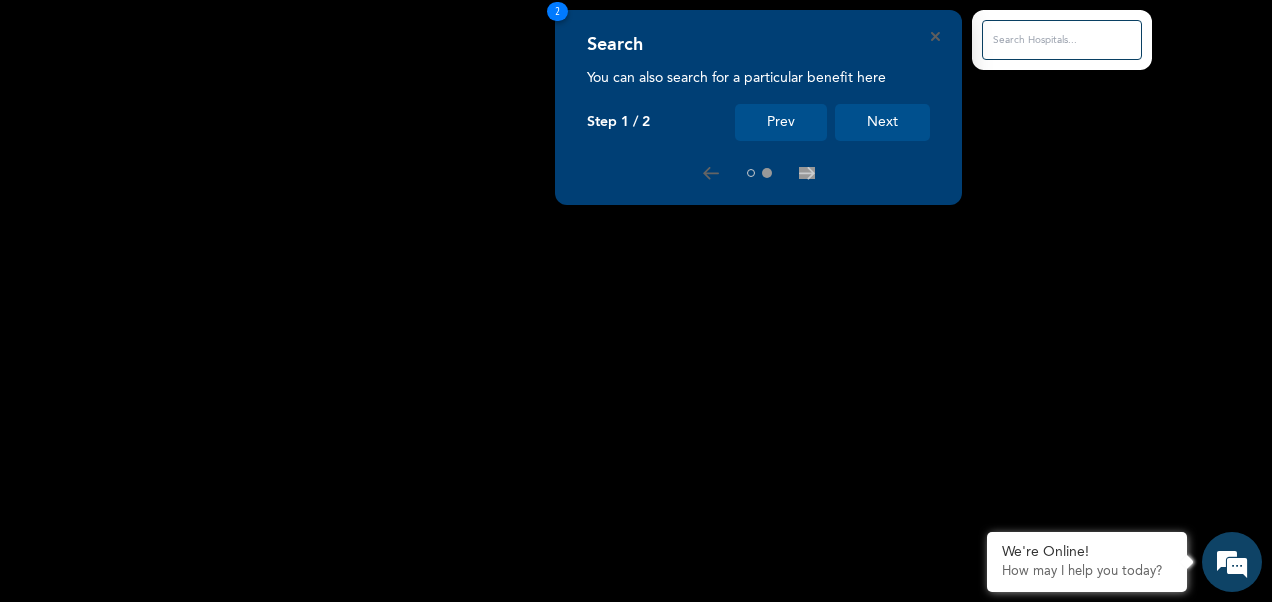 scroll, scrollTop: 0, scrollLeft: 0, axis: both 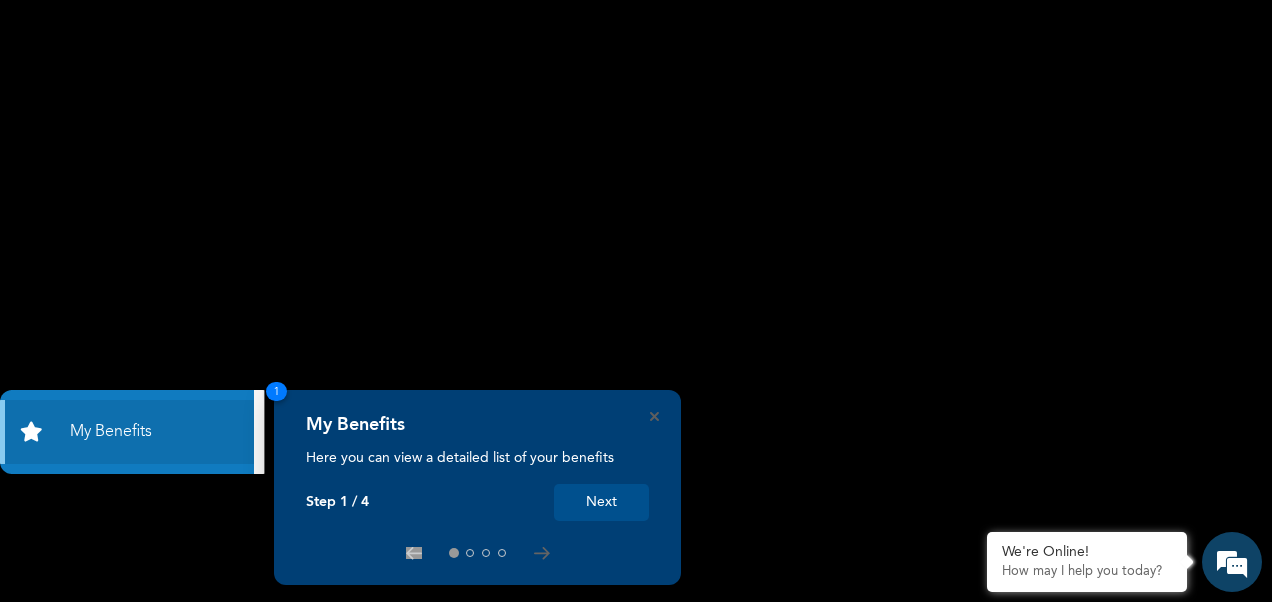 click on "Next" at bounding box center [601, 502] 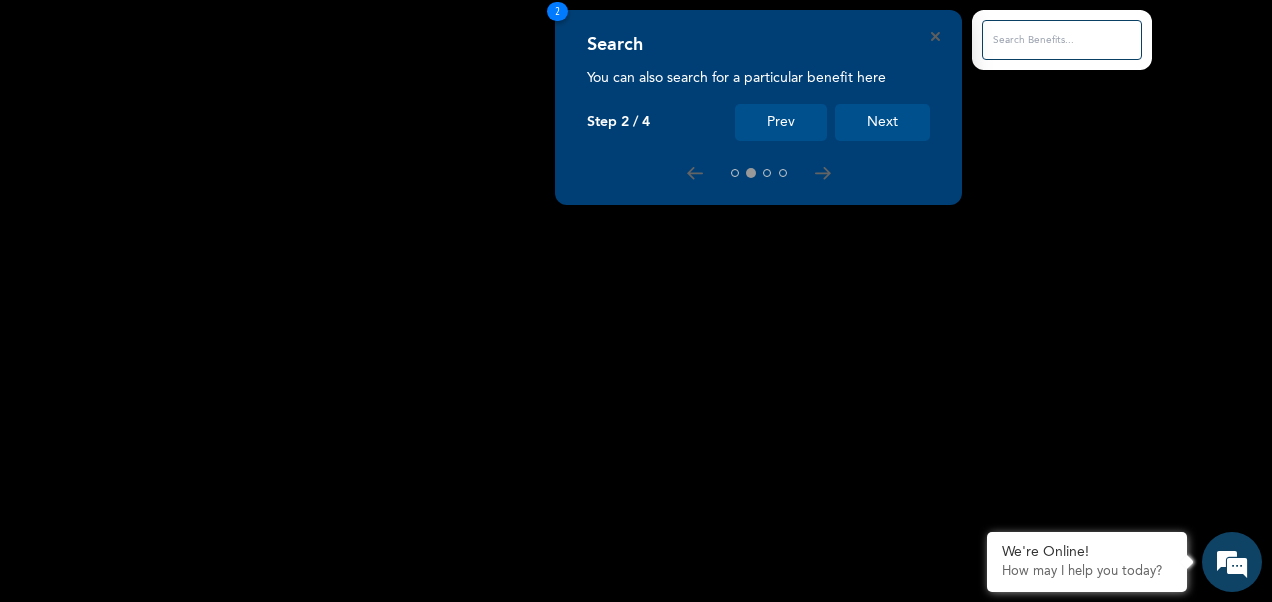 scroll, scrollTop: 0, scrollLeft: 0, axis: both 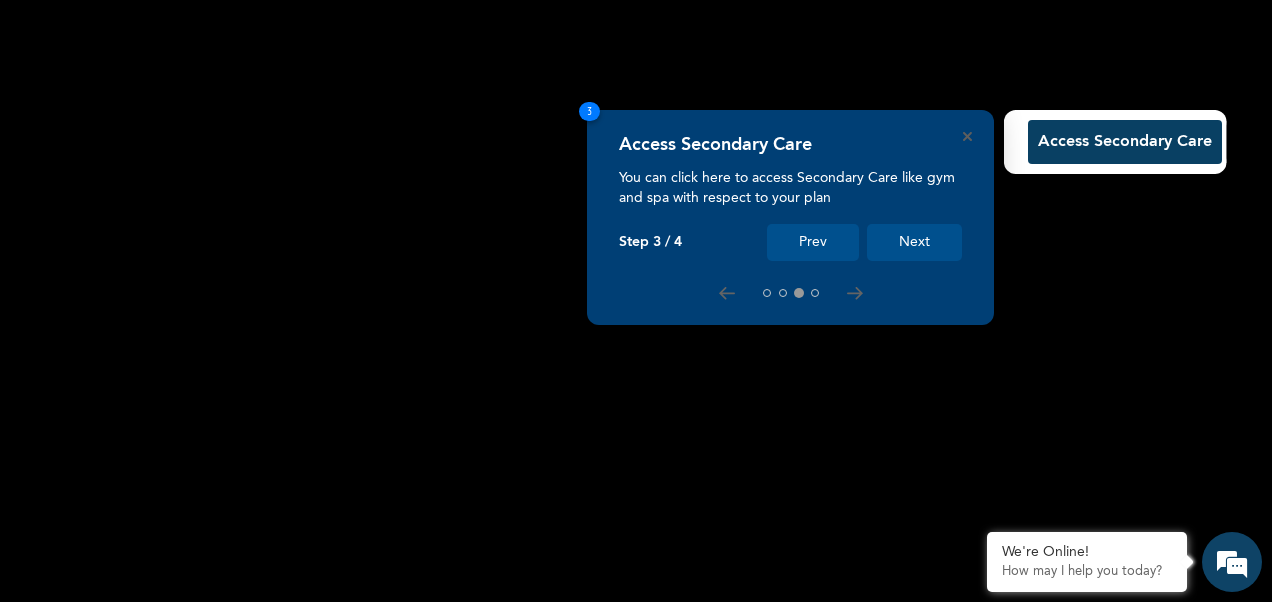 click on "Next" at bounding box center [914, 242] 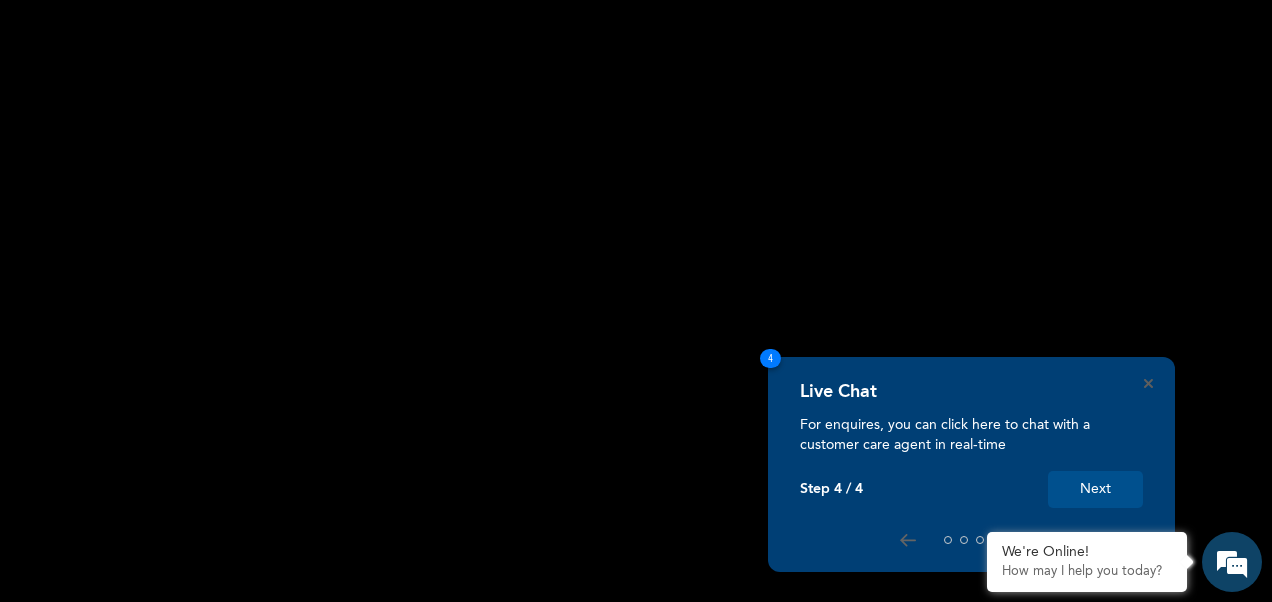 click on "Next" at bounding box center (1095, 489) 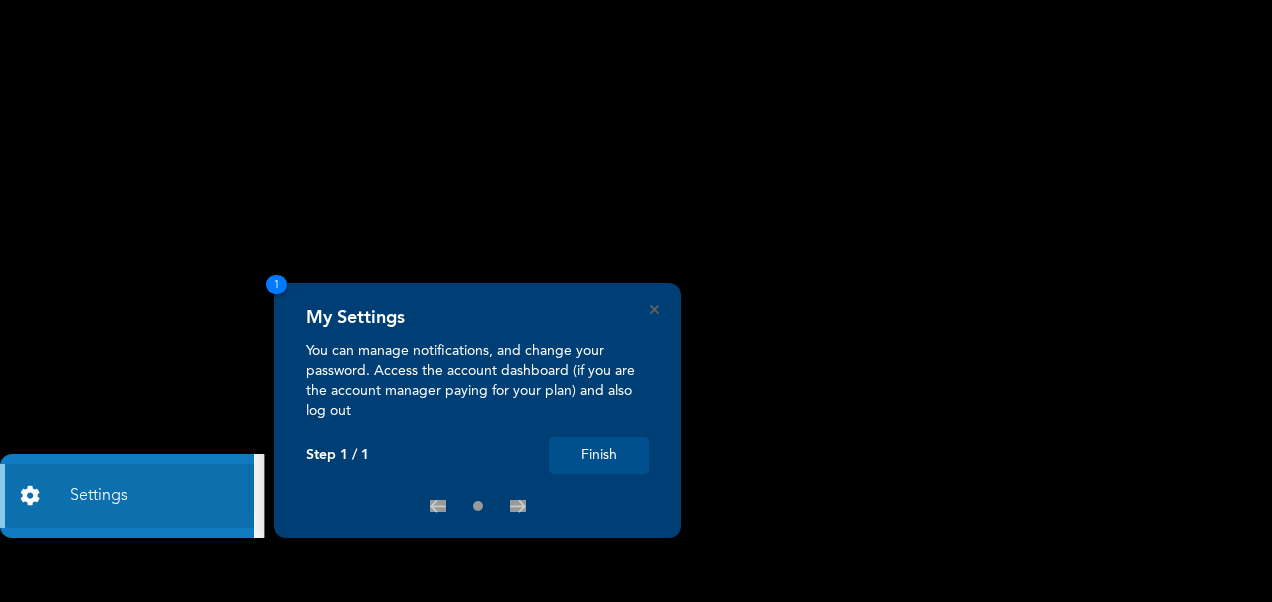 scroll, scrollTop: 0, scrollLeft: 0, axis: both 